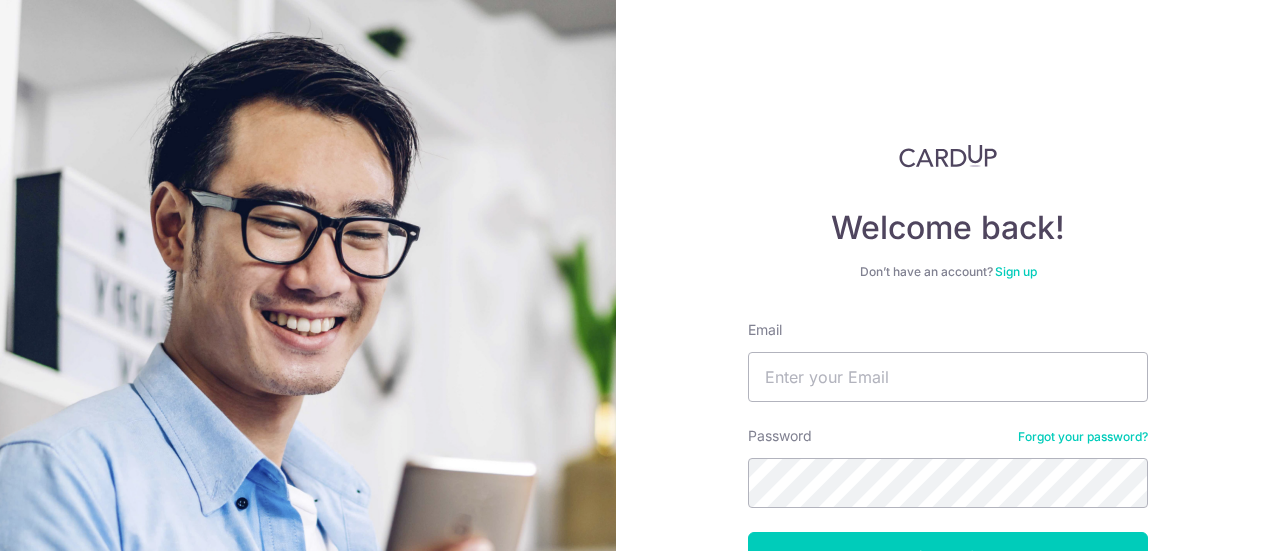 scroll, scrollTop: 0, scrollLeft: 0, axis: both 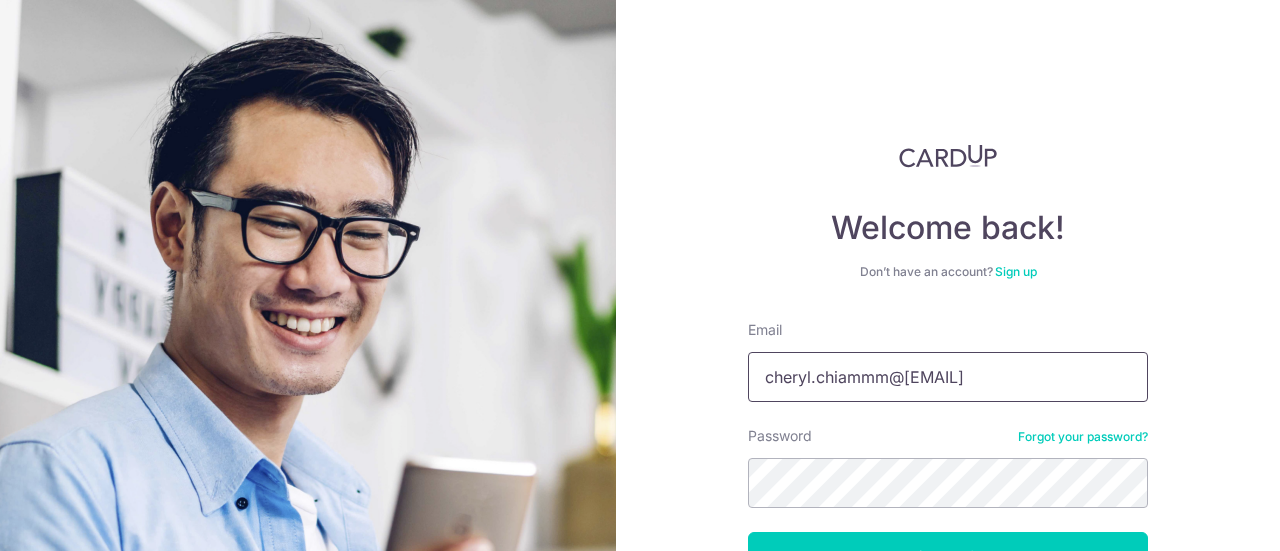type on "cheryl.chiammm@gmail.com" 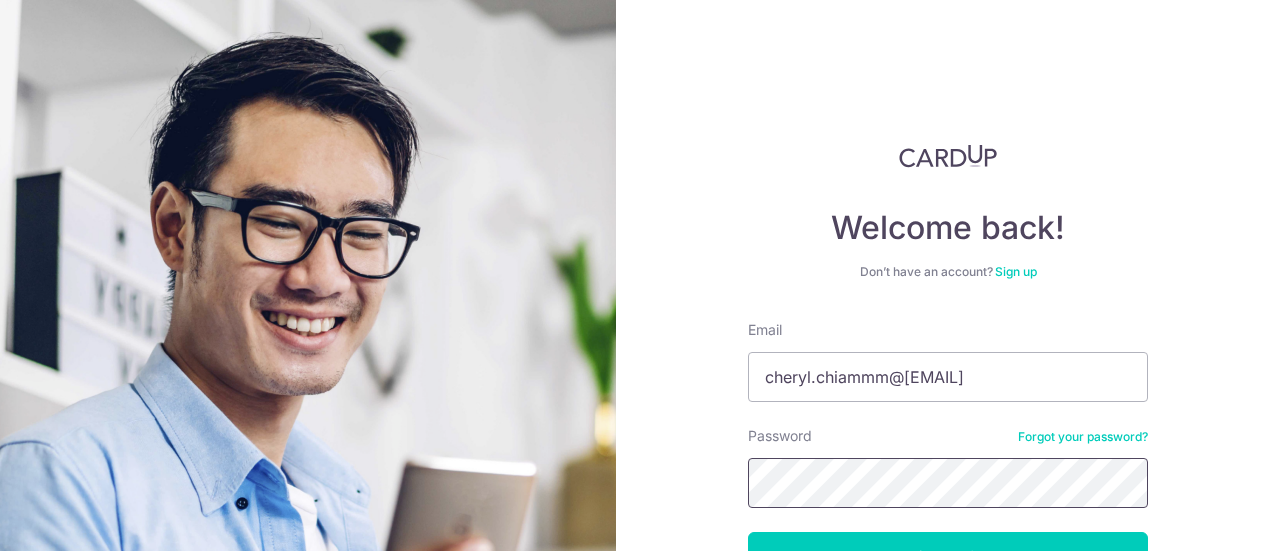 scroll, scrollTop: 141, scrollLeft: 0, axis: vertical 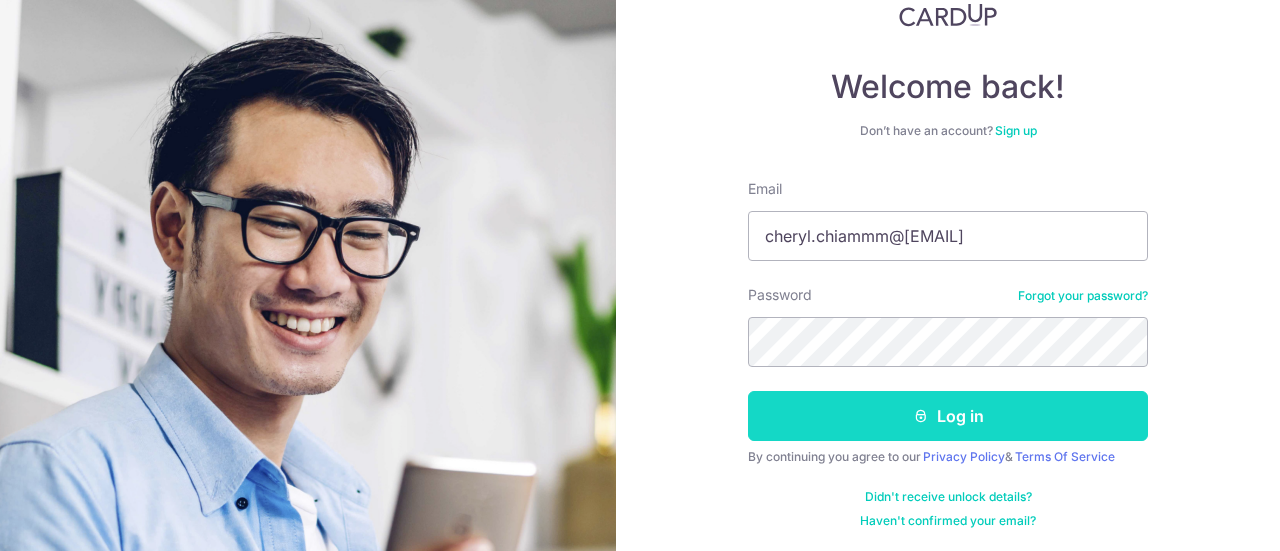 click on "Log in" at bounding box center (948, 416) 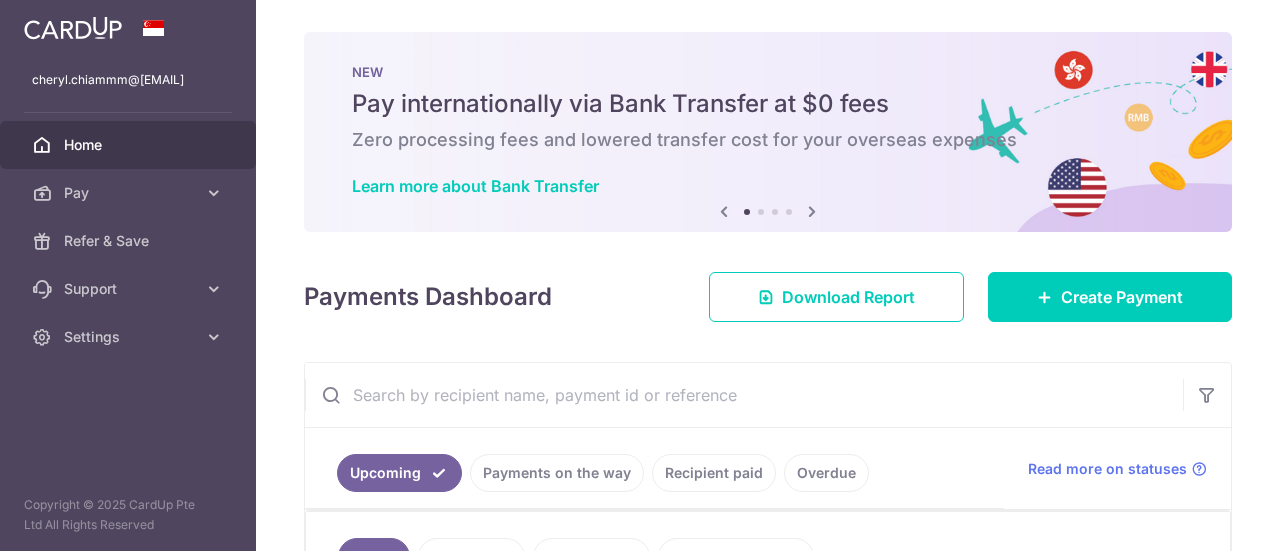 scroll, scrollTop: 0, scrollLeft: 0, axis: both 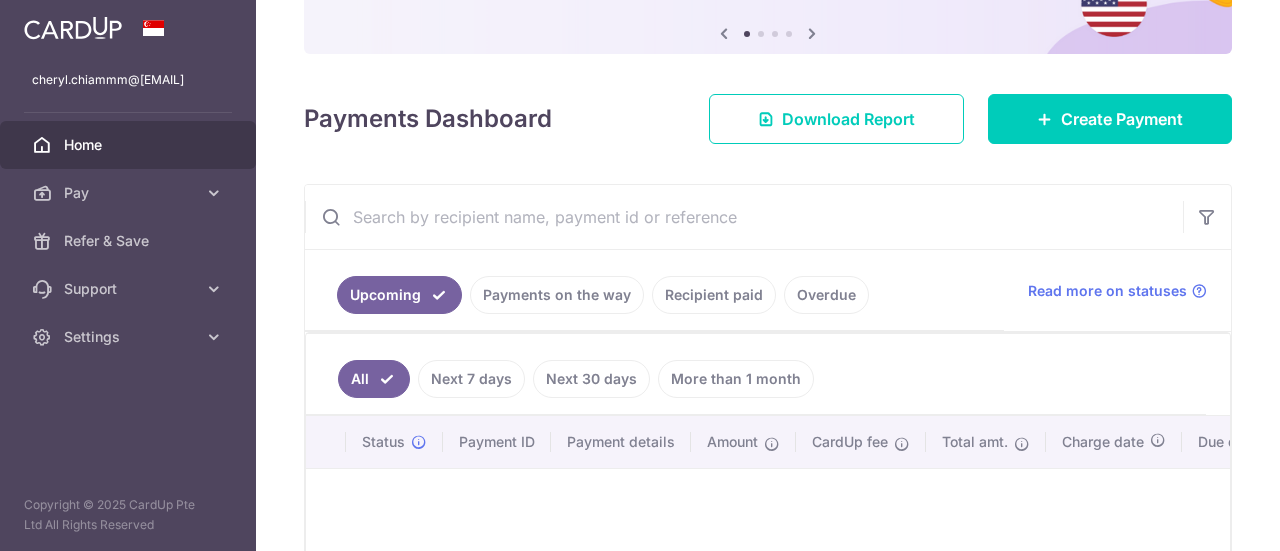 click at bounding box center [0, 551] 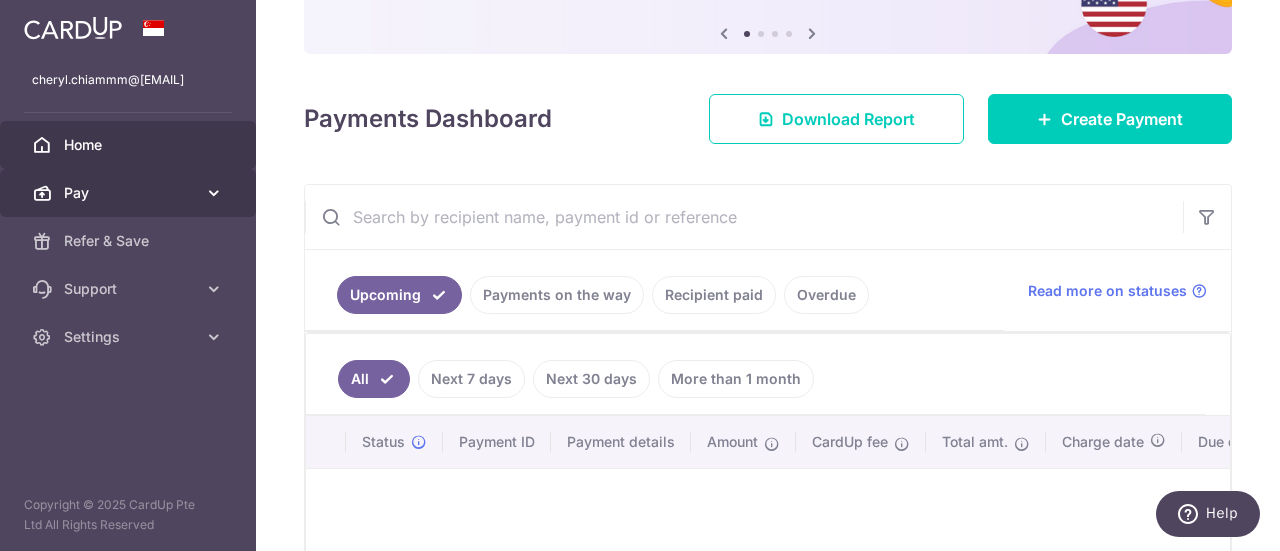 click on "Pay" at bounding box center (128, 193) 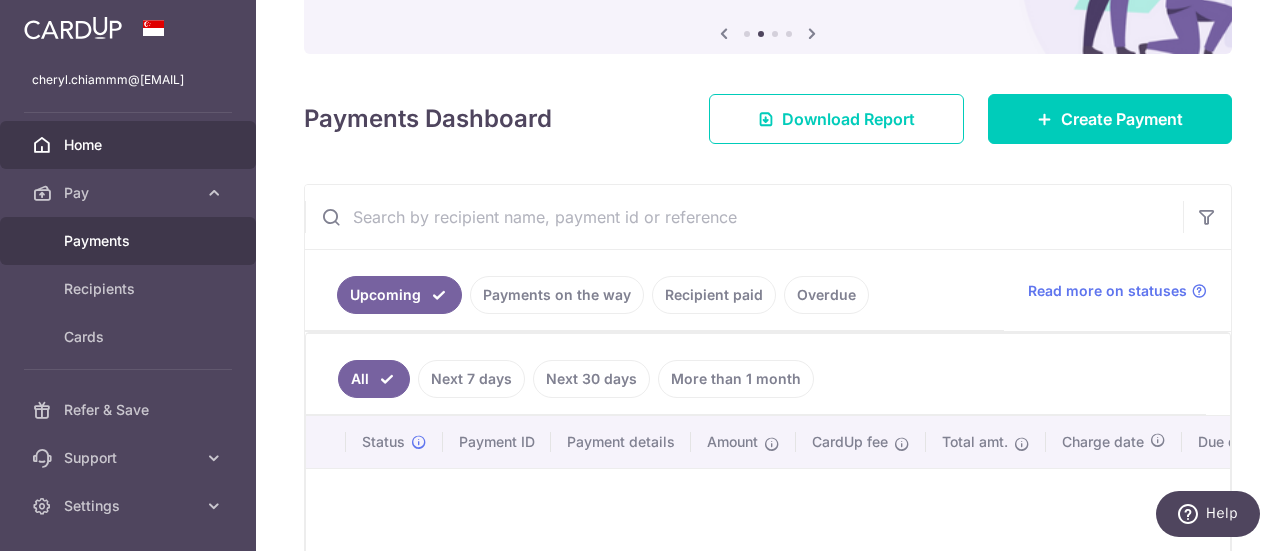 click on "Payments" at bounding box center [130, 241] 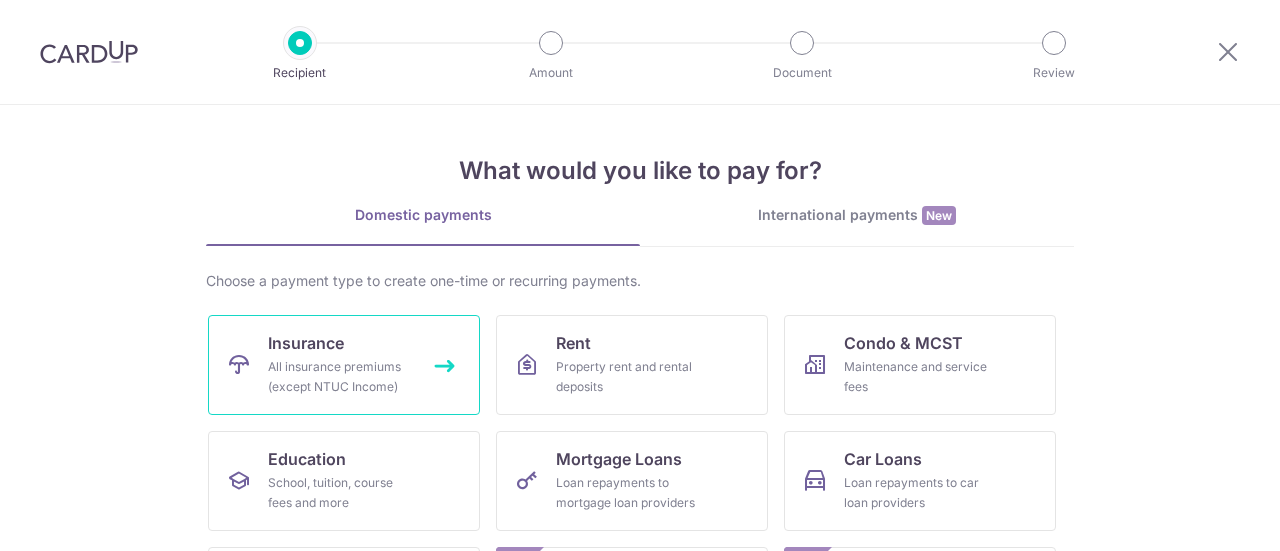 scroll, scrollTop: 0, scrollLeft: 0, axis: both 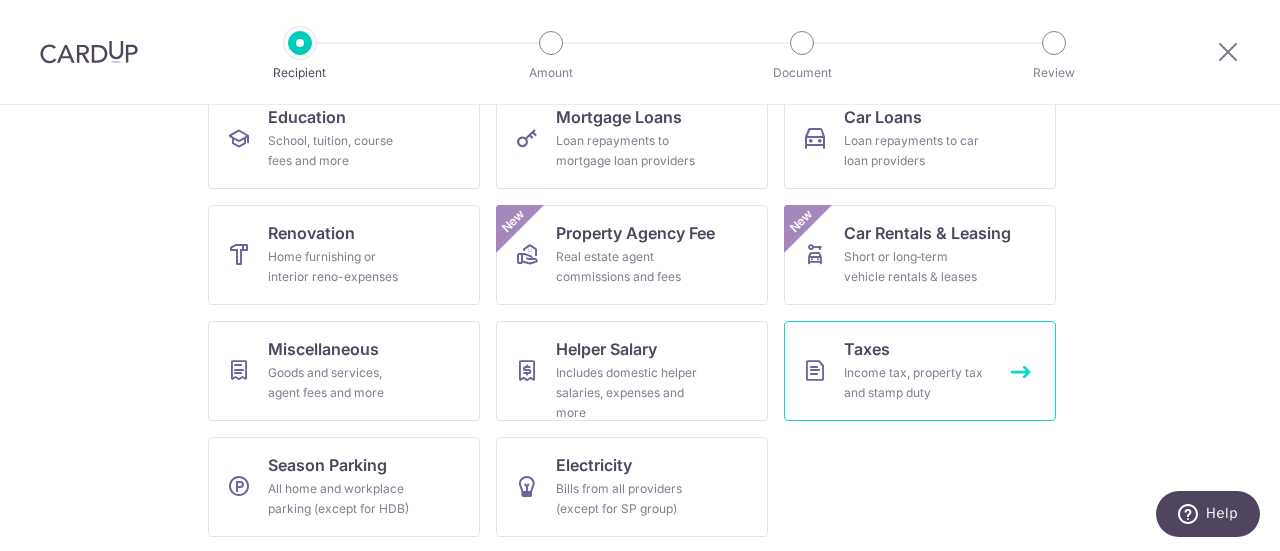 click on "Taxes Income tax, property tax and stamp duty" at bounding box center [920, 371] 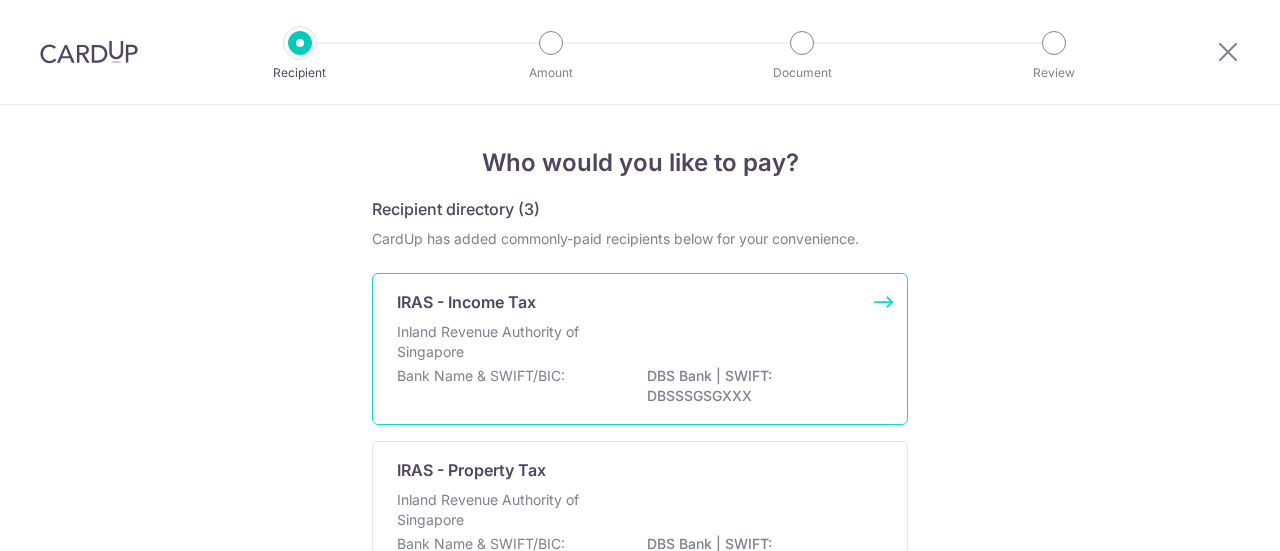 scroll, scrollTop: 0, scrollLeft: 0, axis: both 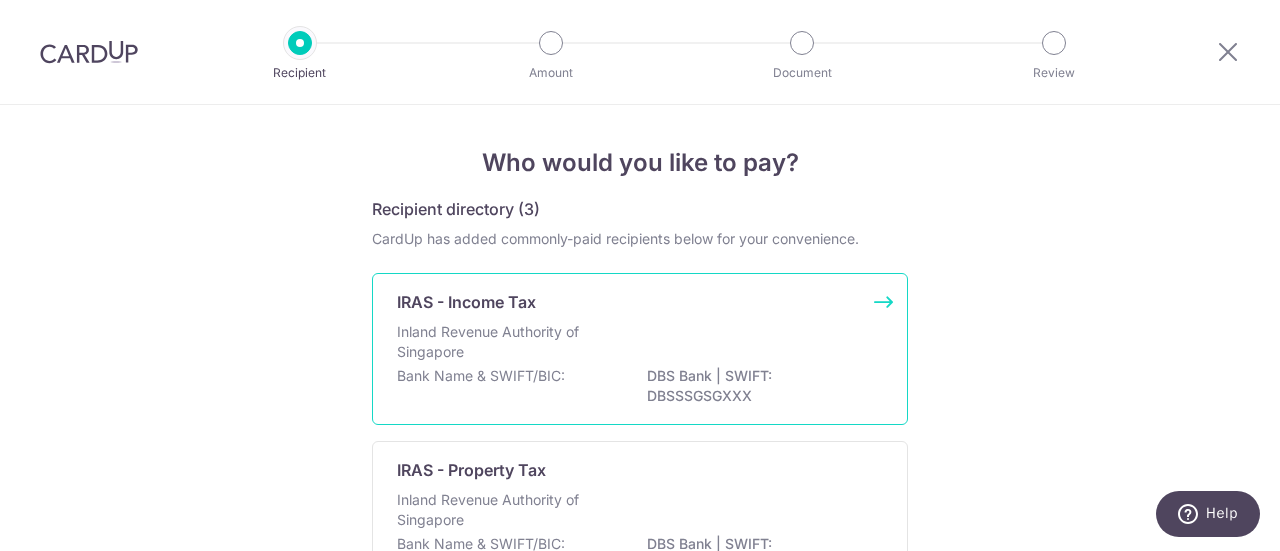 click on "Inland Revenue Authority of Singapore" at bounding box center [640, 344] 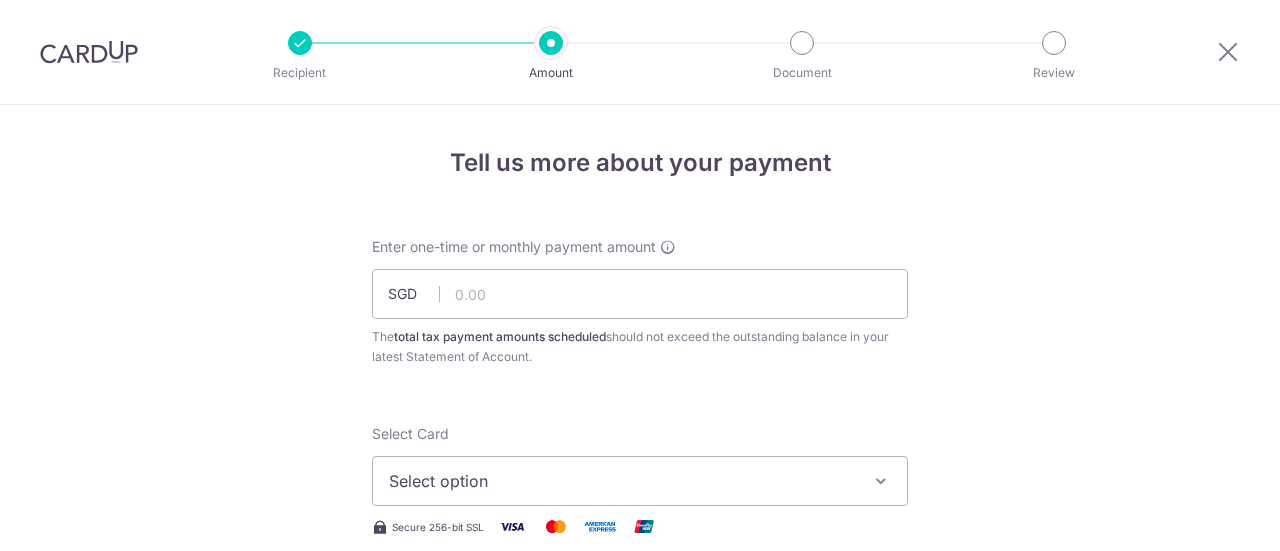 scroll, scrollTop: 0, scrollLeft: 0, axis: both 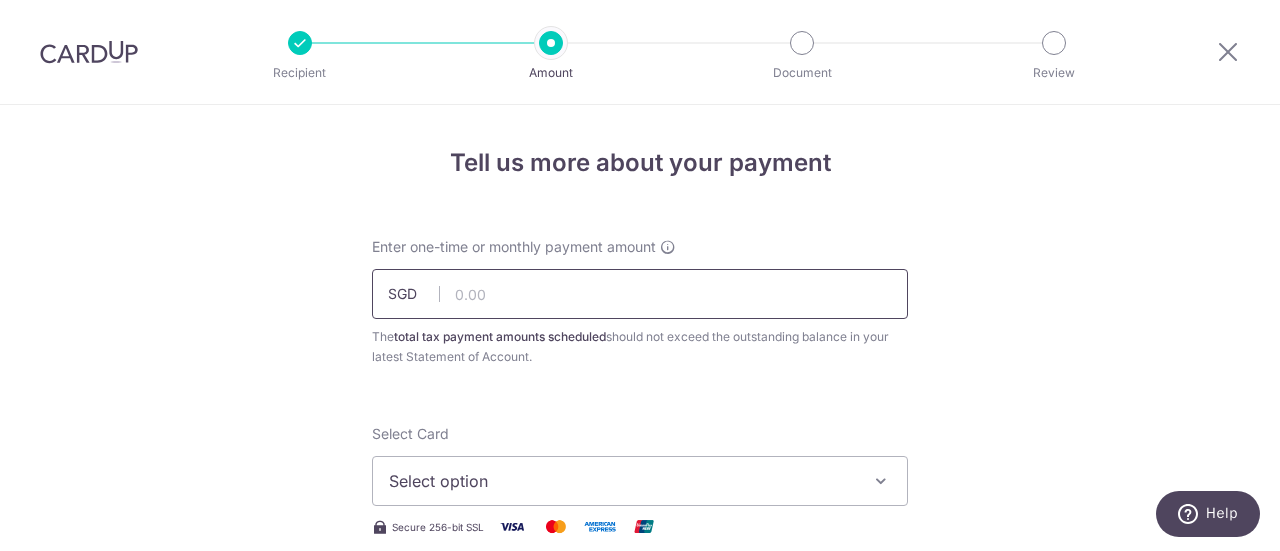 click at bounding box center (640, 294) 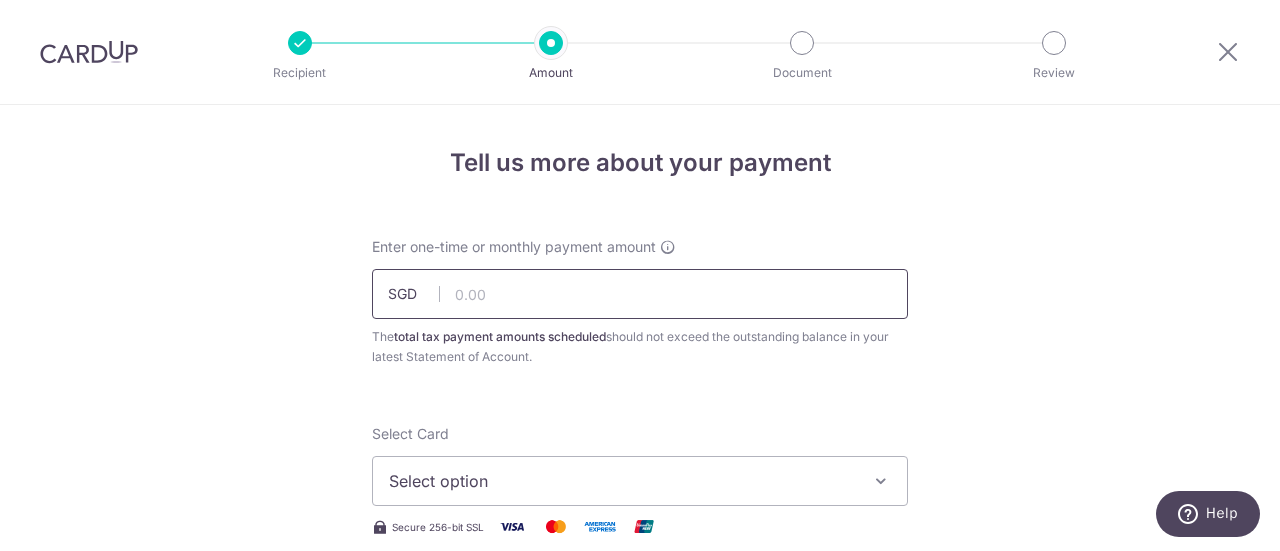 click at bounding box center (640, 294) 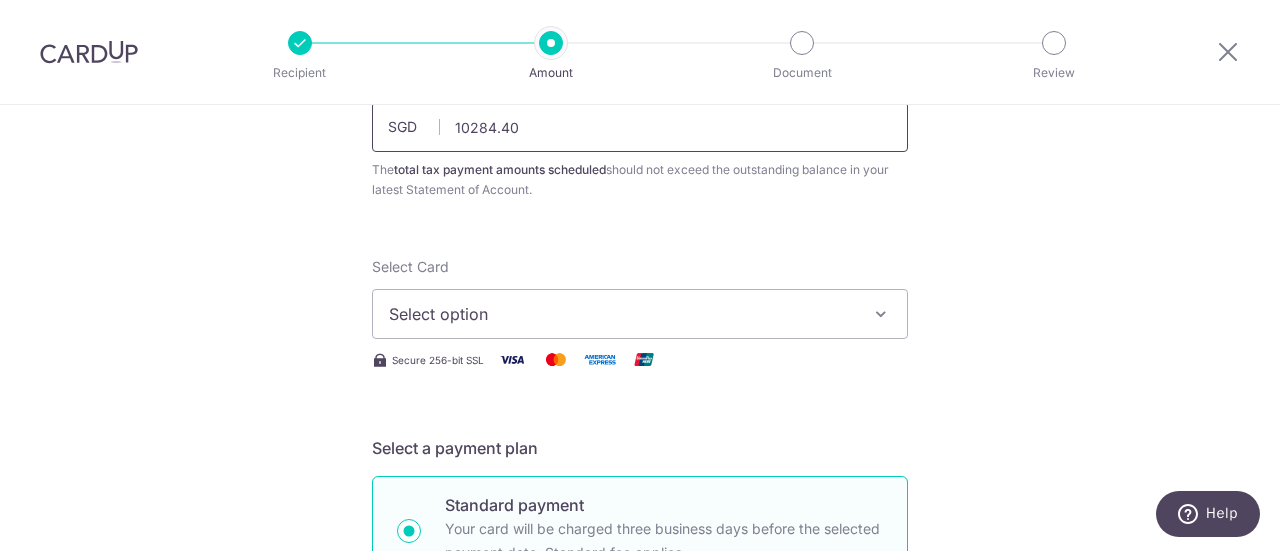 scroll, scrollTop: 169, scrollLeft: 0, axis: vertical 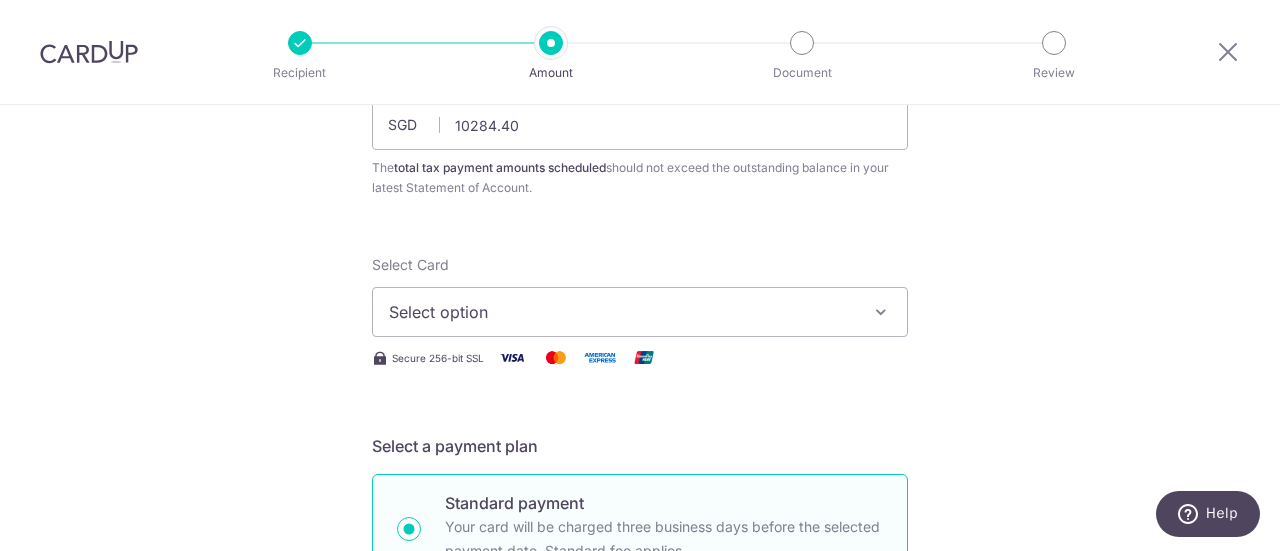 type on "10,284.40" 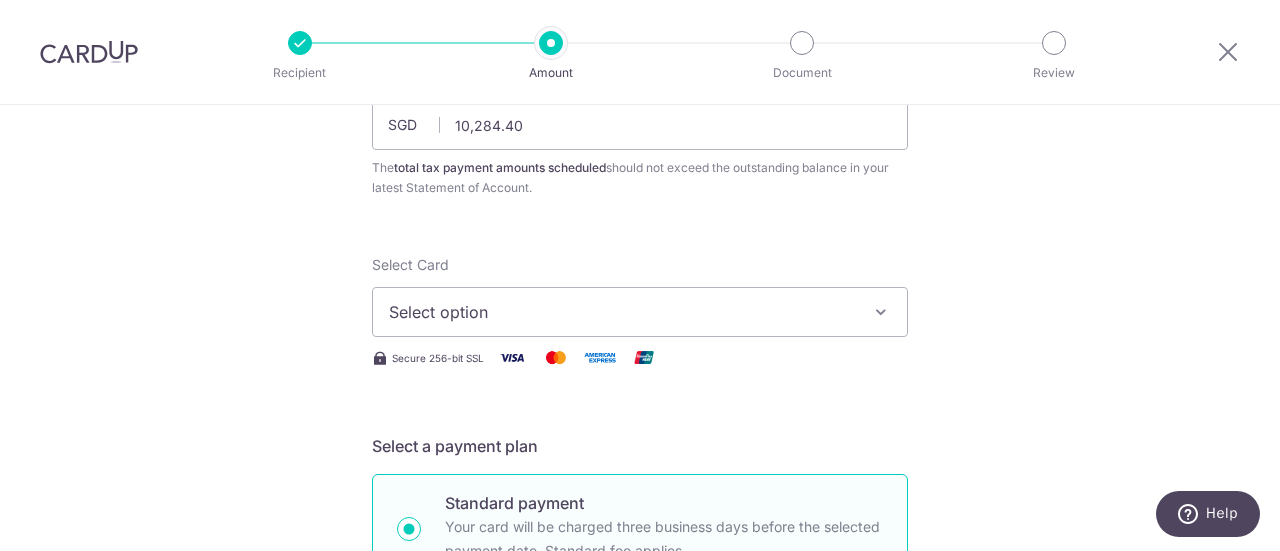 click on "Select option" at bounding box center [622, 312] 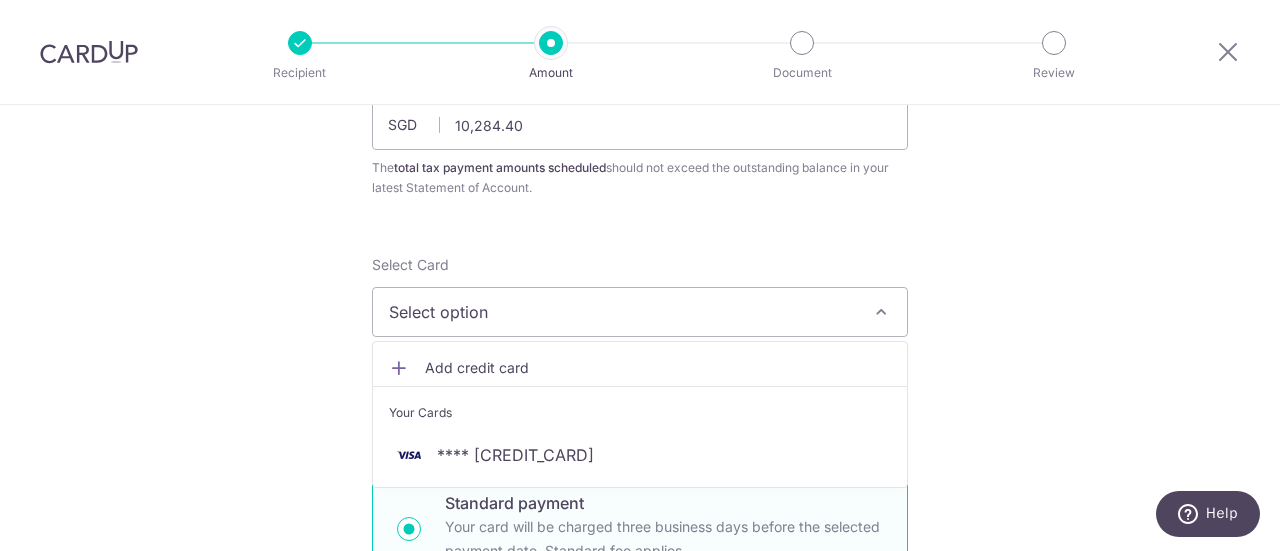 click on "Add credit card" at bounding box center (658, 368) 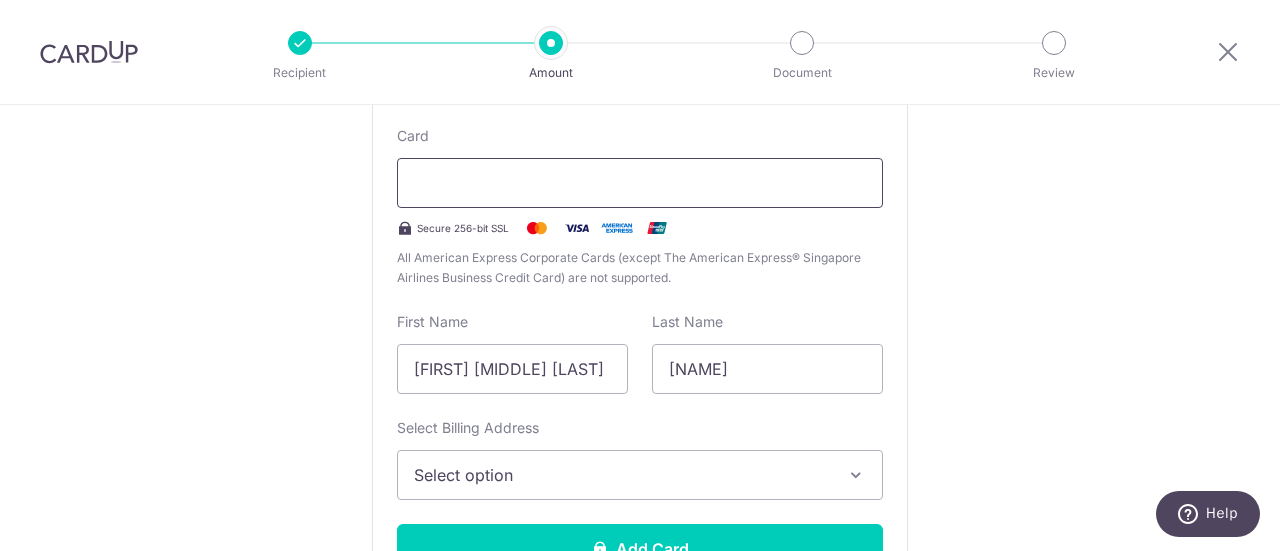scroll, scrollTop: 545, scrollLeft: 0, axis: vertical 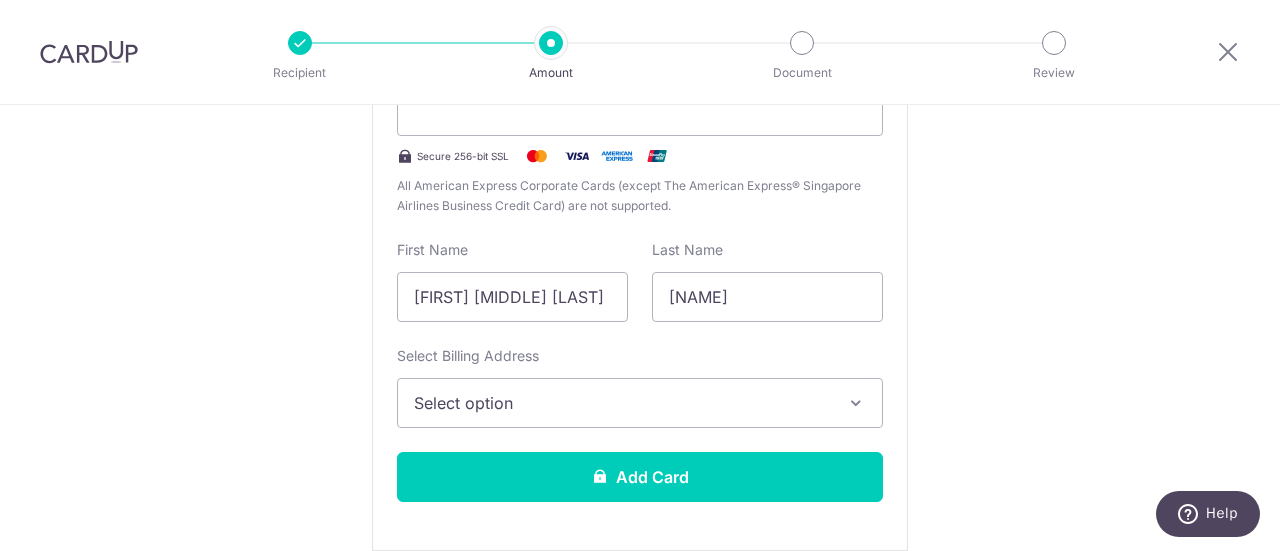 click on "Select option" at bounding box center (622, 403) 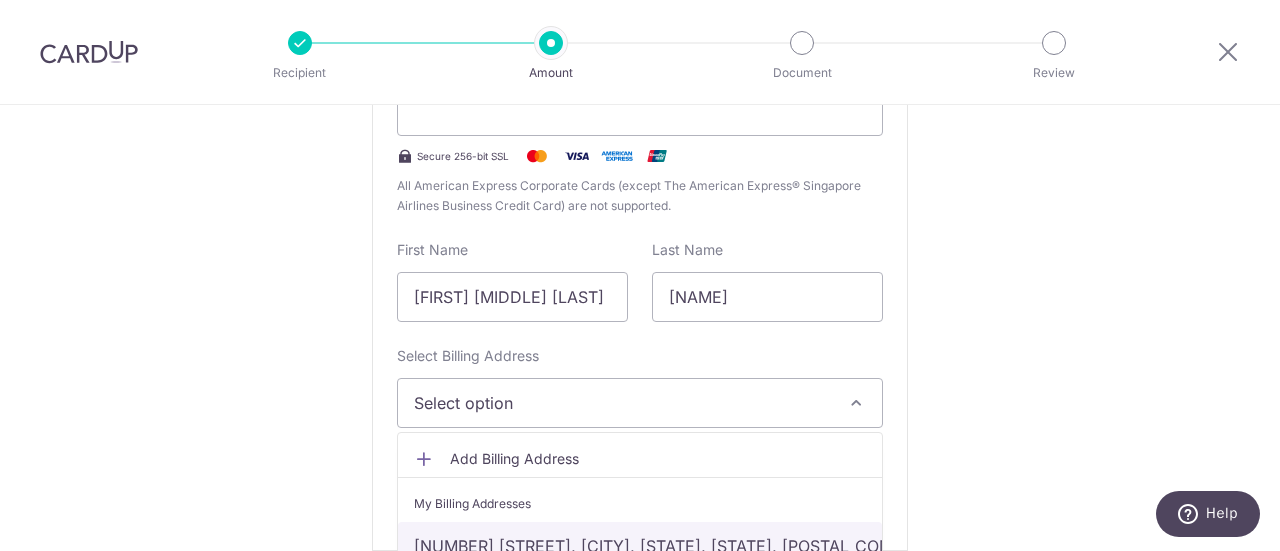 click on "[NUMBER] [STREET], #[NUMBER]-[NUMBER], [CITY], [CITY], [CITY]-[POSTAL_CODE]" at bounding box center [640, 546] 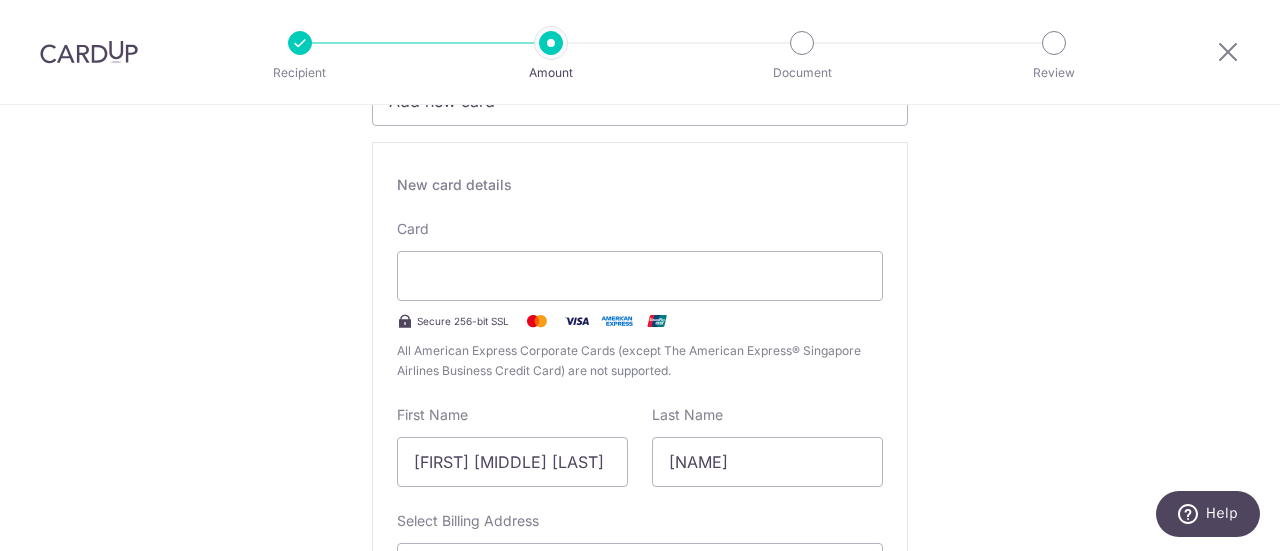 scroll, scrollTop: 382, scrollLeft: 0, axis: vertical 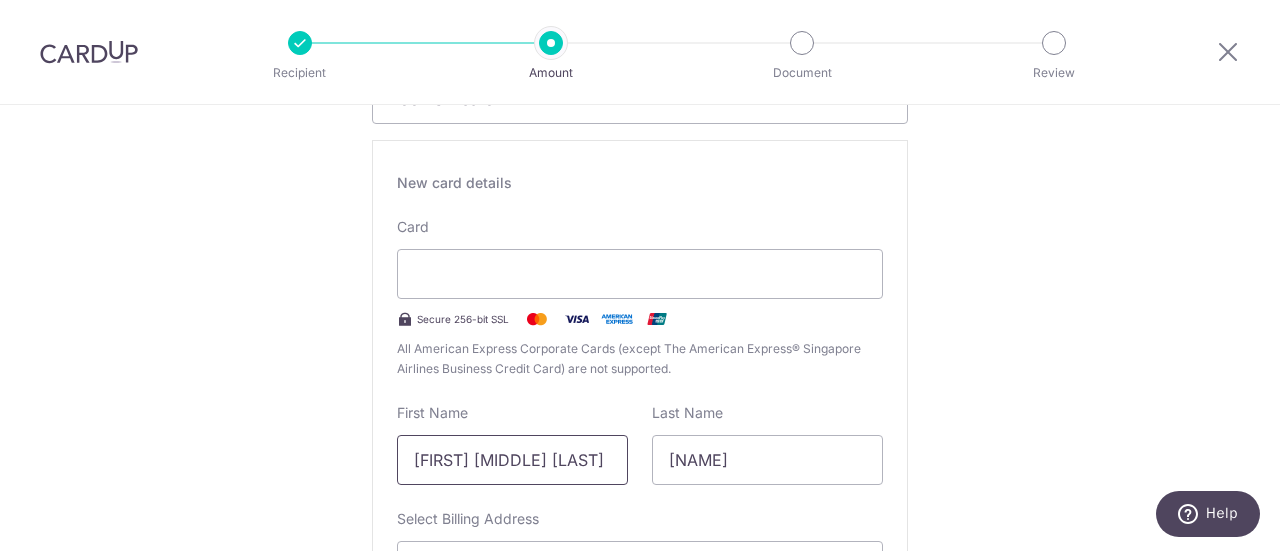 drag, startPoint x: 560, startPoint y: 462, endPoint x: 499, endPoint y: 457, distance: 61.204575 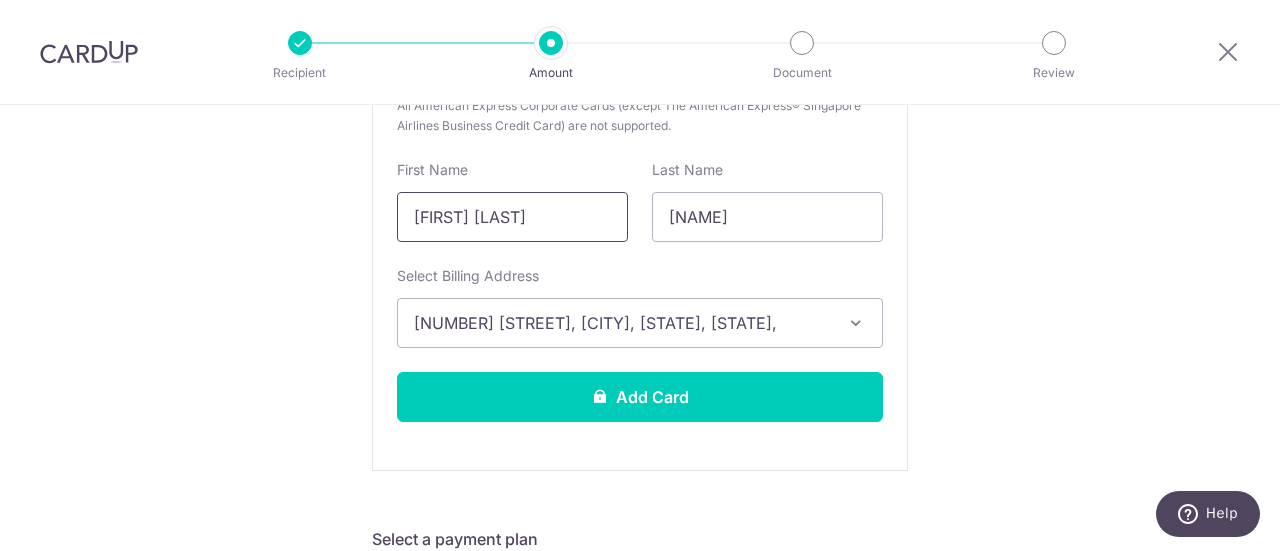 scroll, scrollTop: 627, scrollLeft: 0, axis: vertical 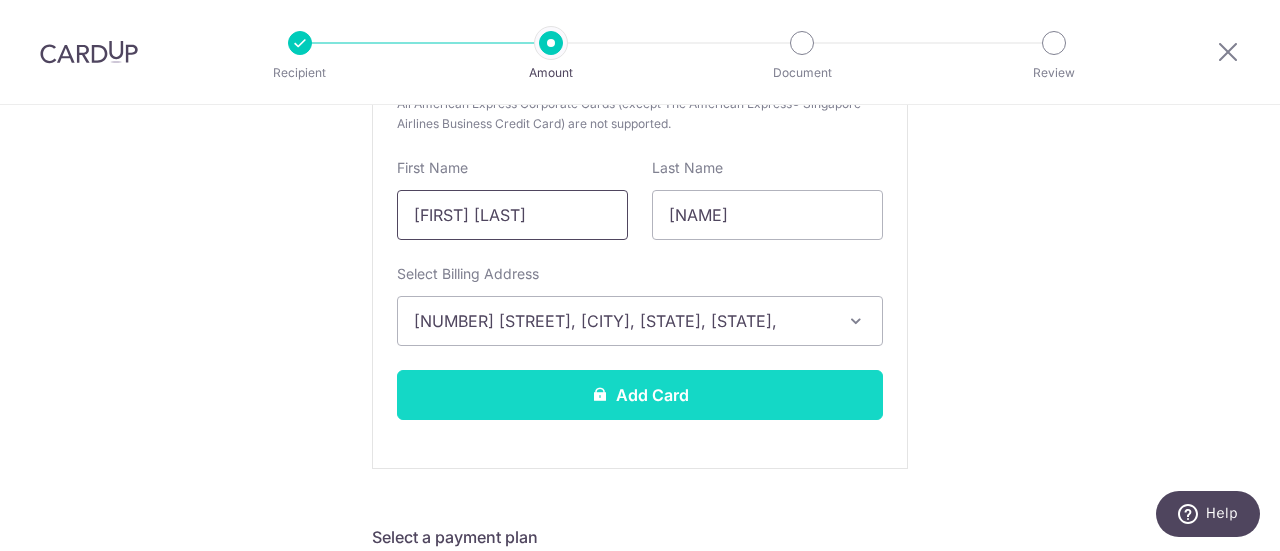 type on "Cheryl Faith" 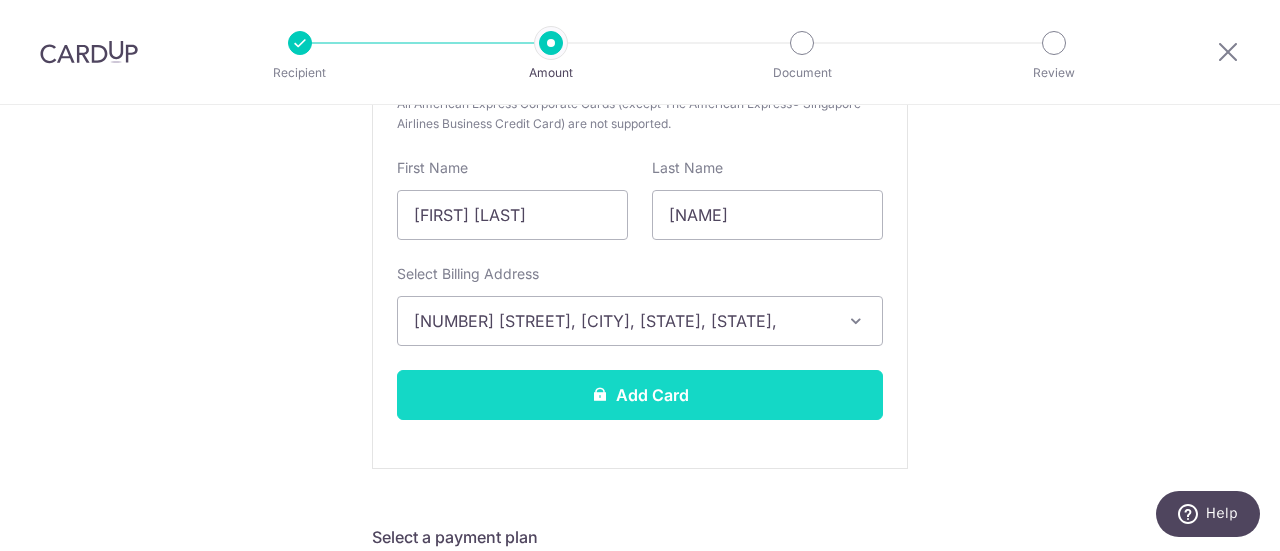 click on "Add Card" at bounding box center (640, 395) 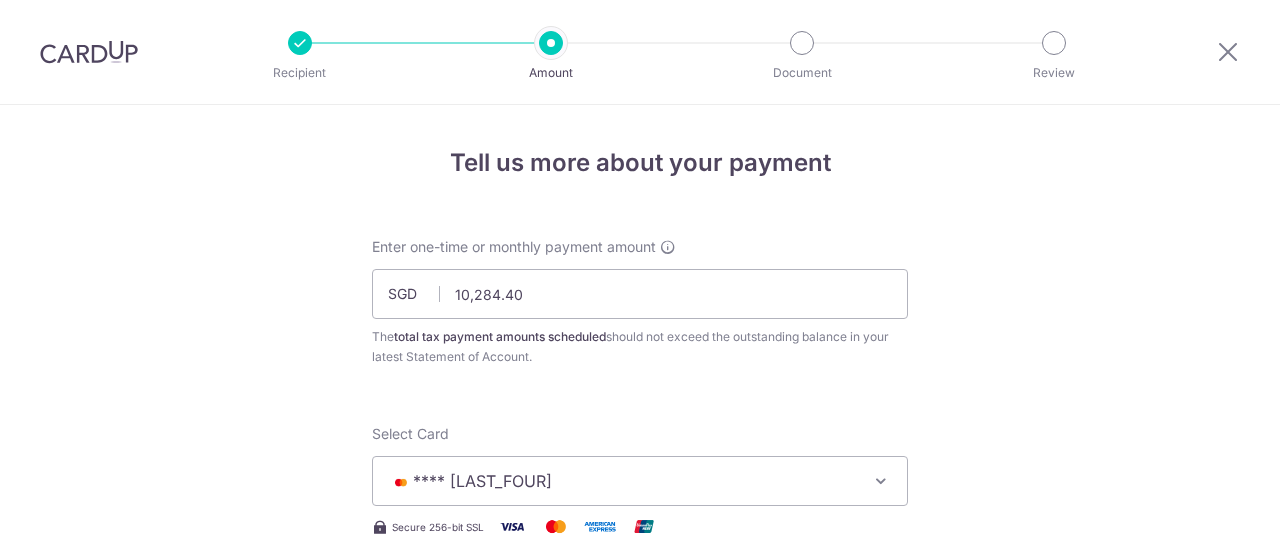 scroll, scrollTop: 0, scrollLeft: 0, axis: both 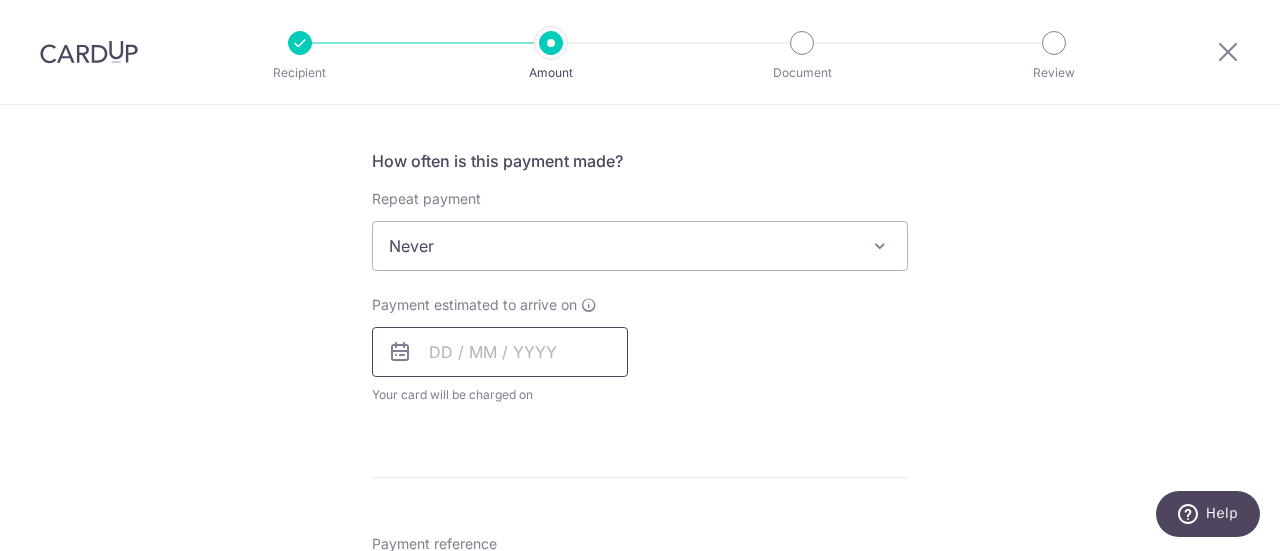click at bounding box center [500, 352] 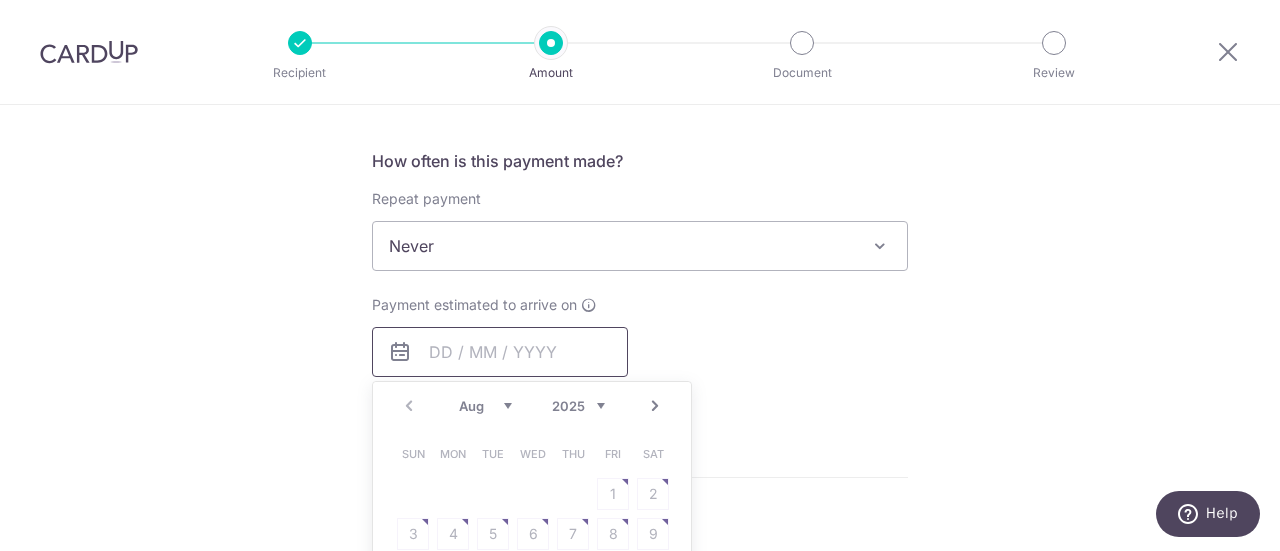scroll, scrollTop: 872, scrollLeft: 0, axis: vertical 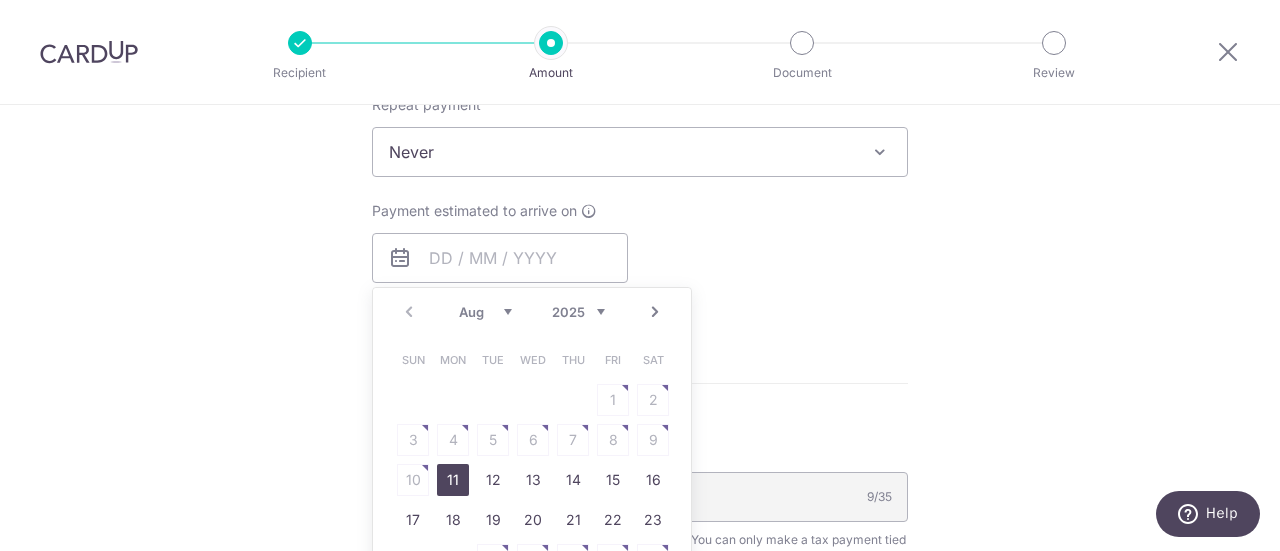 click on "11" at bounding box center (453, 480) 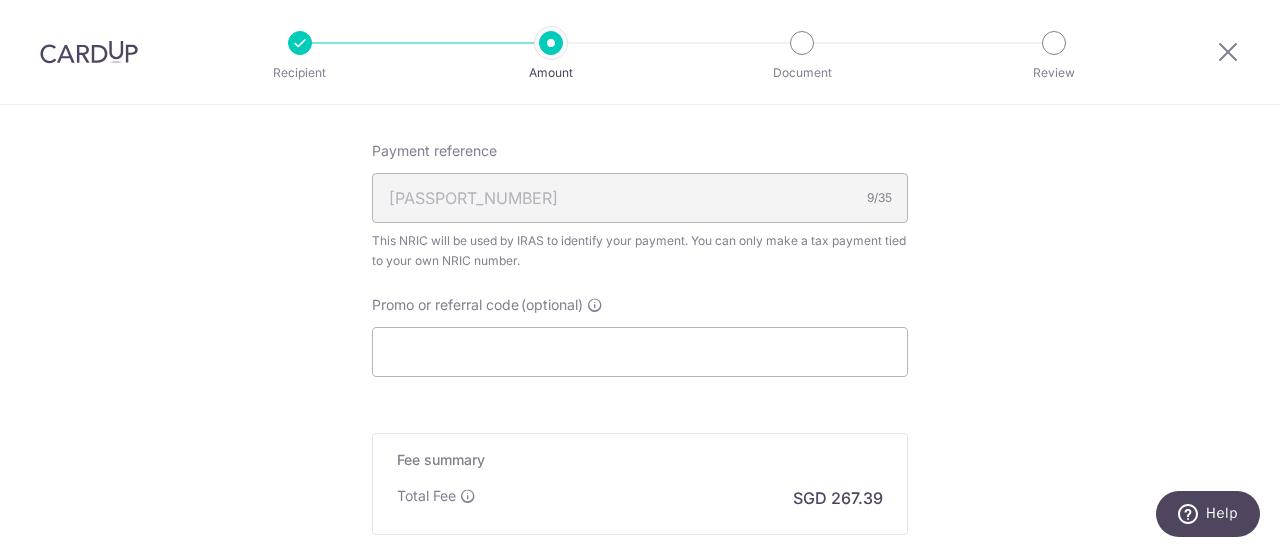 scroll, scrollTop: 1253, scrollLeft: 0, axis: vertical 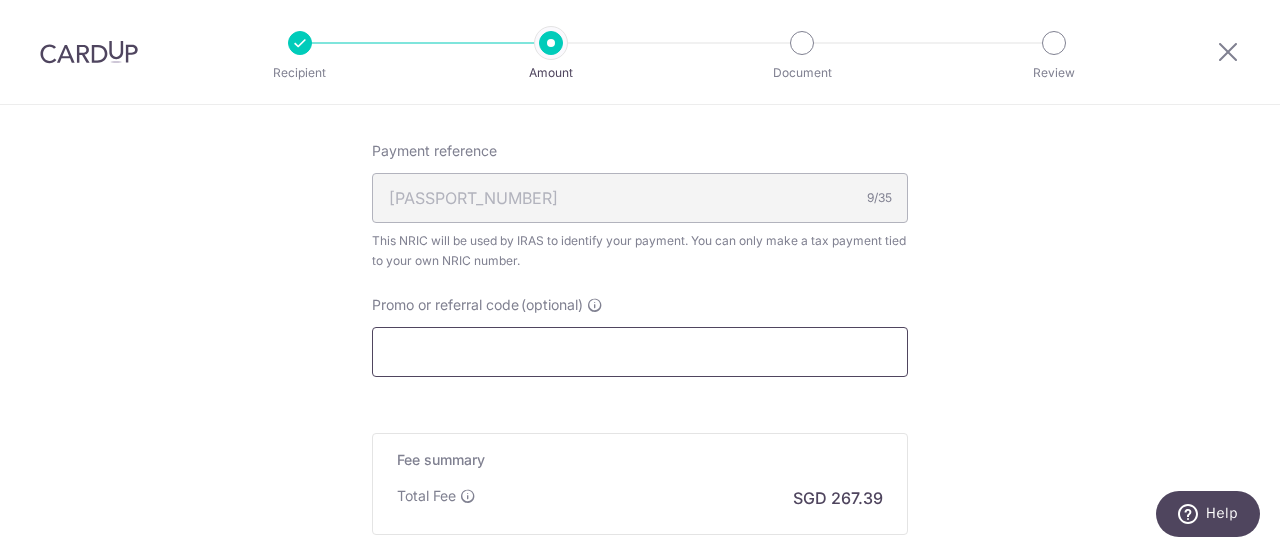 click on "Promo or referral code
(optional)" at bounding box center (640, 352) 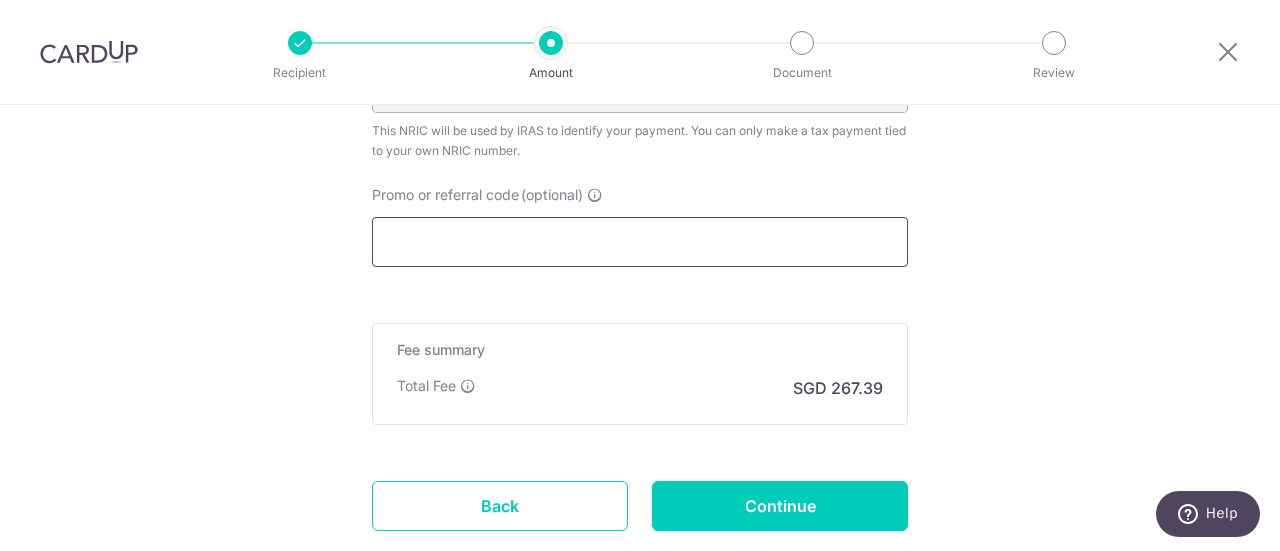 scroll, scrollTop: 1365, scrollLeft: 0, axis: vertical 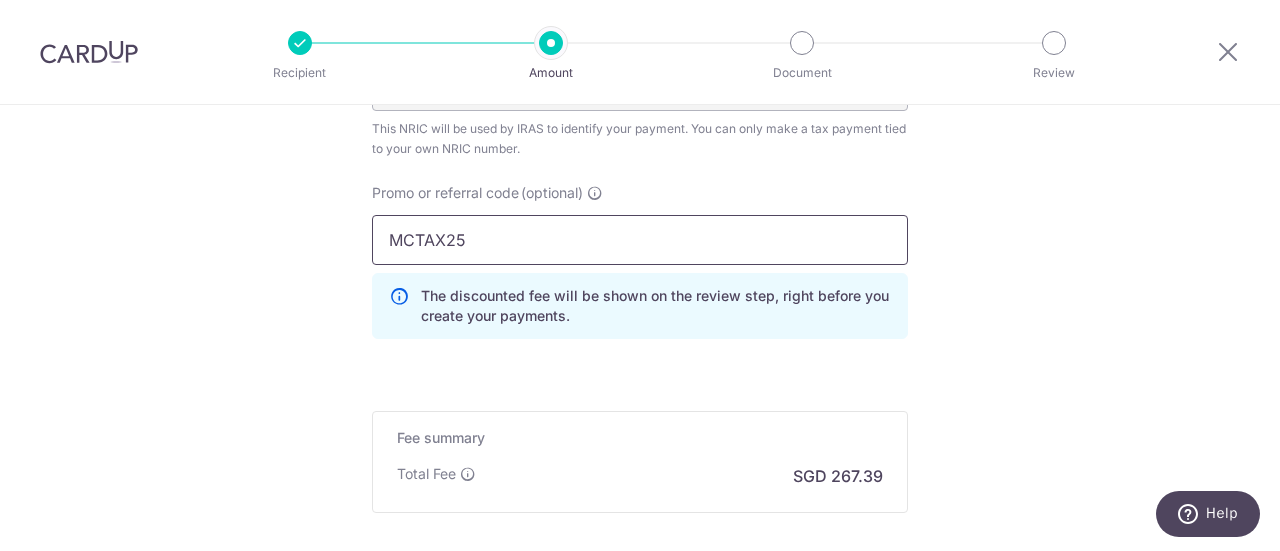 type on "MCTAX25" 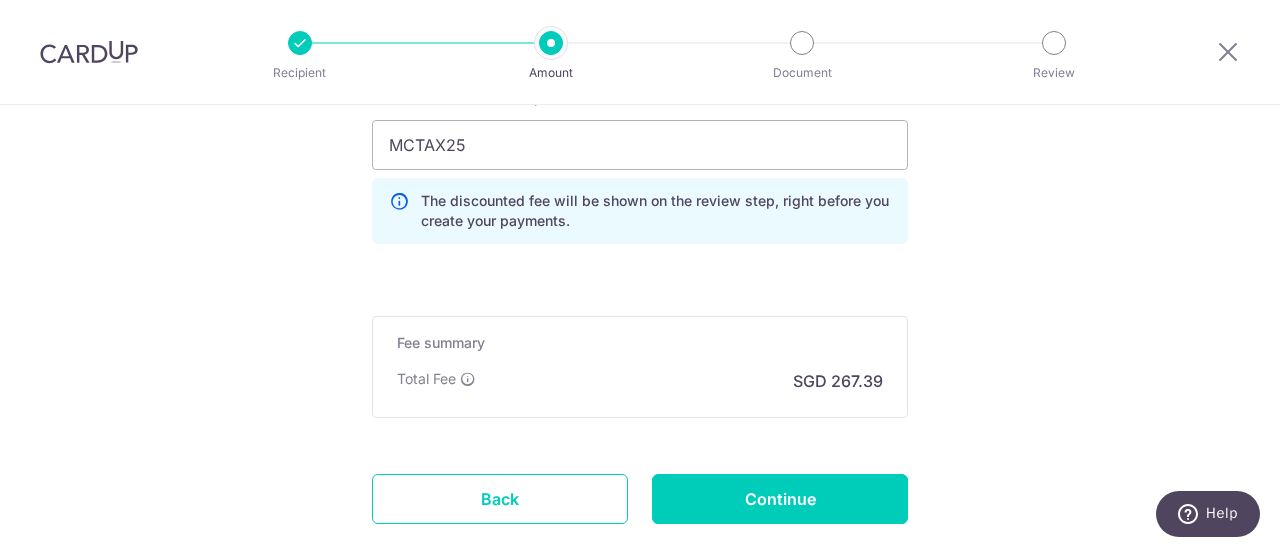 scroll, scrollTop: 1459, scrollLeft: 0, axis: vertical 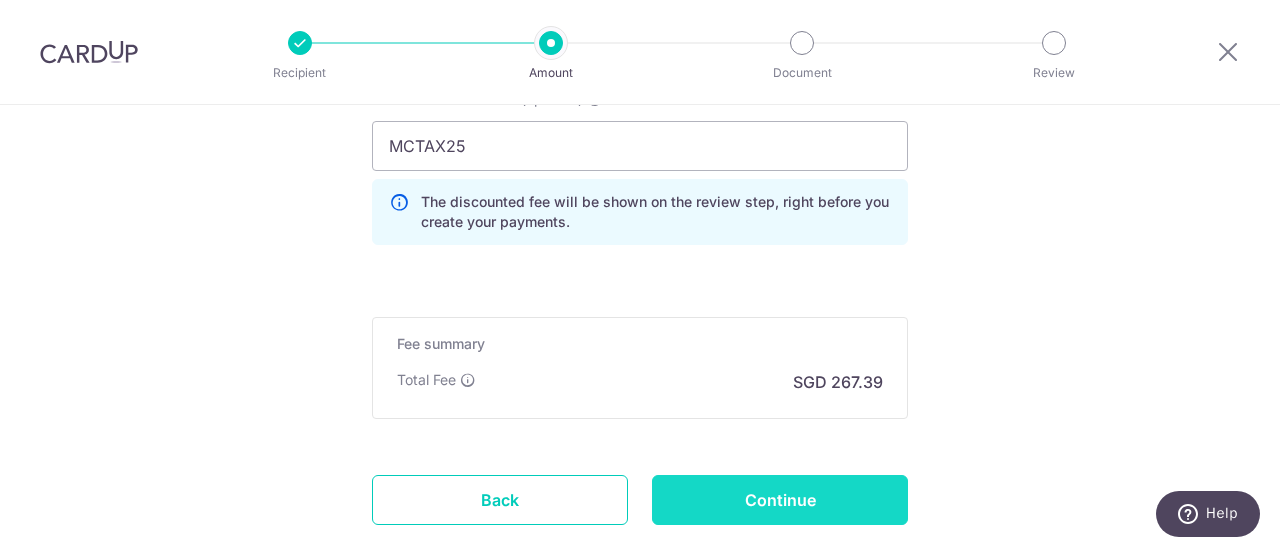 click on "Continue" at bounding box center [780, 500] 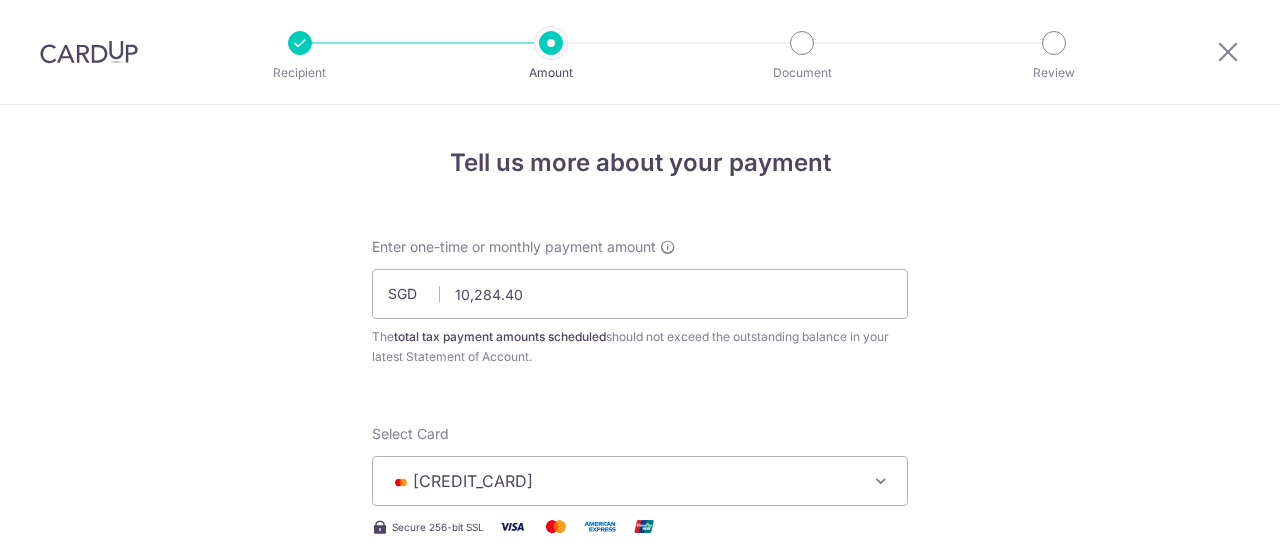 scroll, scrollTop: 0, scrollLeft: 0, axis: both 